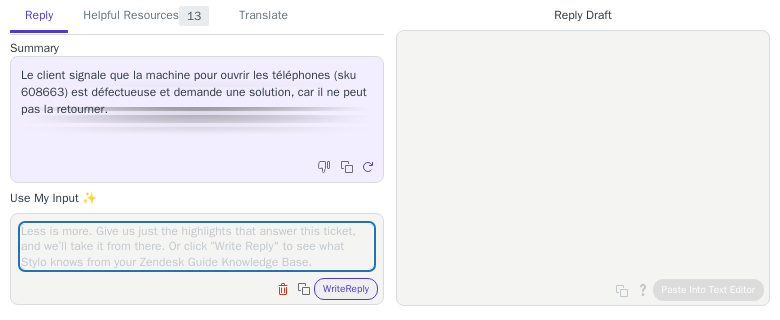 scroll, scrollTop: 0, scrollLeft: 0, axis: both 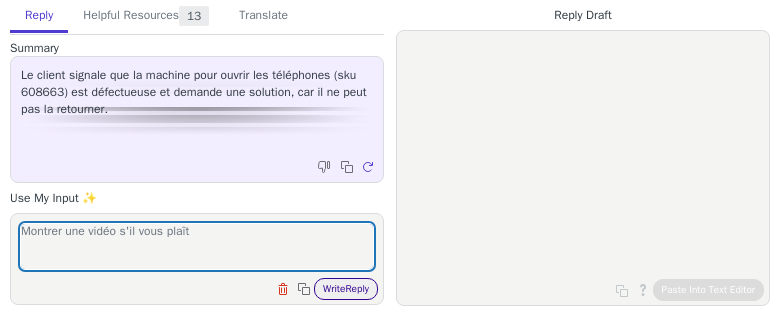 type on "Montrer une vidéo s'il vous plaît" 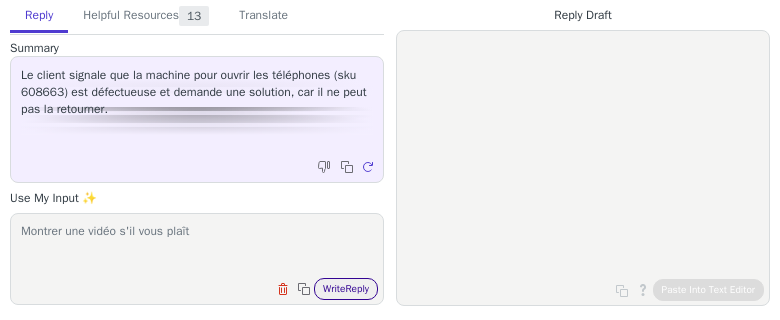 click on "Write  Reply" at bounding box center (346, 289) 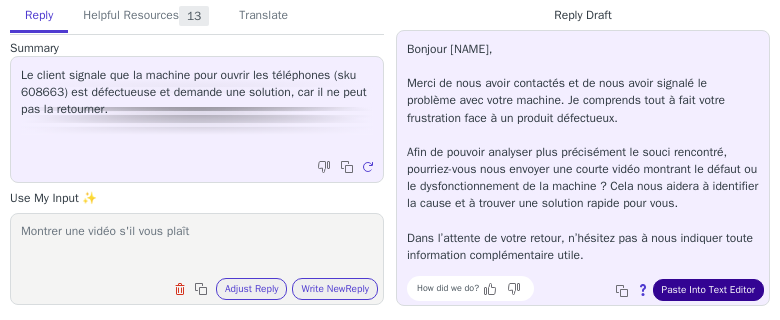 click on "Paste Into Text Editor" at bounding box center [708, 290] 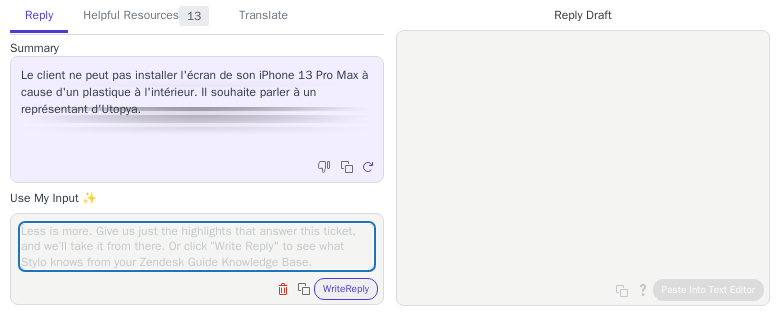 scroll, scrollTop: 0, scrollLeft: 0, axis: both 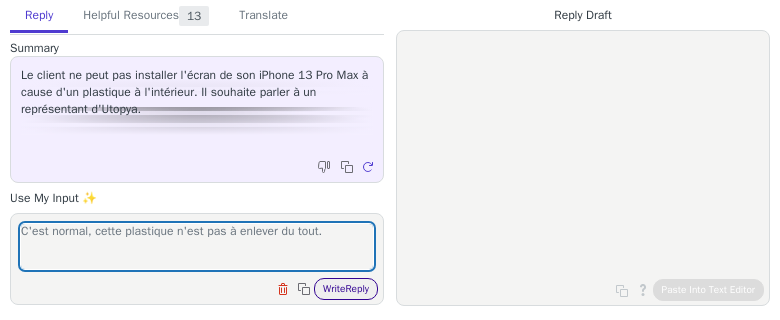 type on "C'est normal, cette plastique n'est pas à enlever du tout." 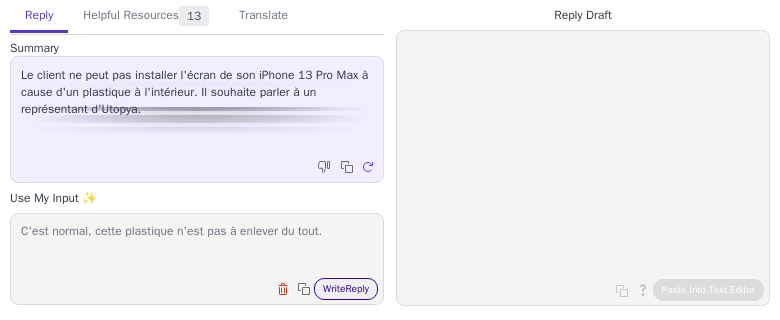 click on "Write  Reply" at bounding box center (346, 289) 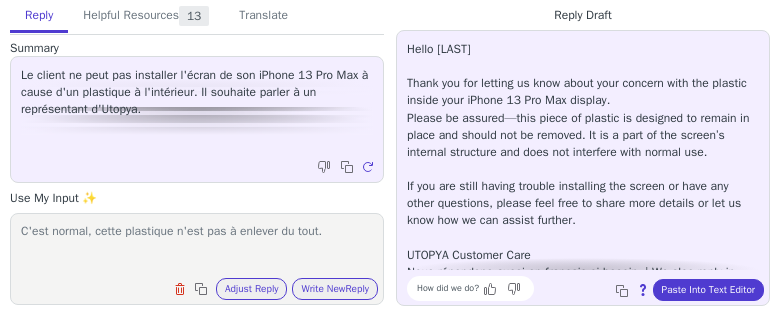 drag, startPoint x: 730, startPoint y: 286, endPoint x: 728, endPoint y: 276, distance: 10.198039 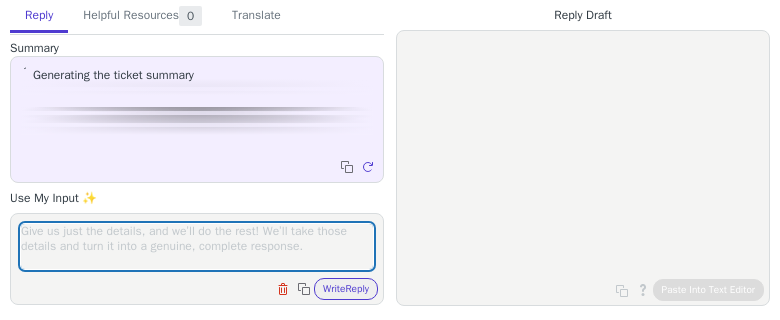 scroll, scrollTop: 0, scrollLeft: 0, axis: both 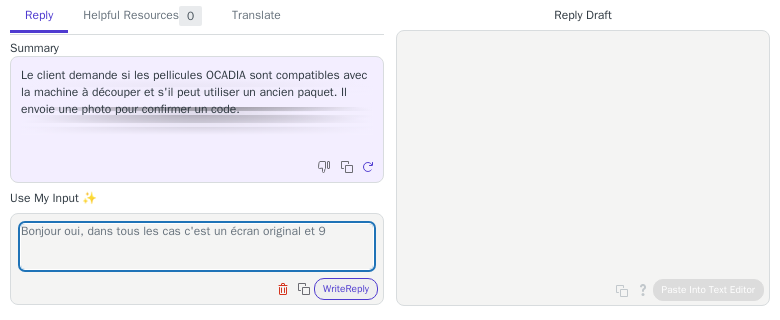 click on "Bonjour oui, dans tous les cas c'est un écran original et 9" at bounding box center [197, 246] 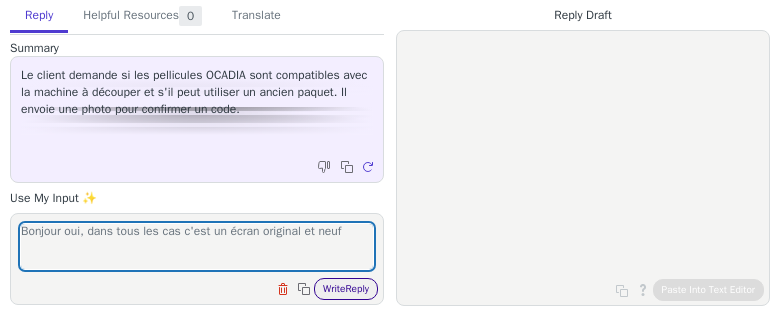 type on "Bonjour oui, dans tous les cas c'est un écran original et neuf" 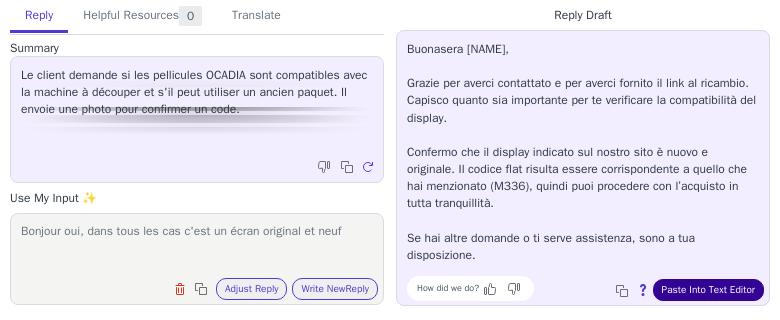 click on "Paste Into Text Editor" at bounding box center (708, 290) 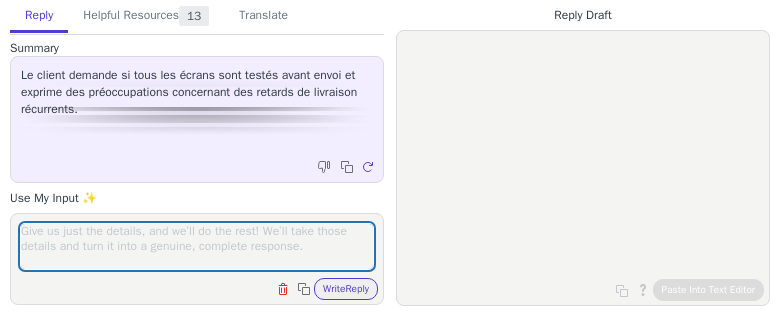 scroll, scrollTop: 0, scrollLeft: 0, axis: both 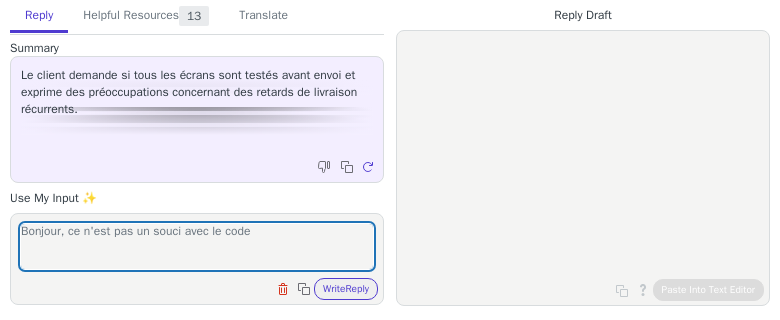click on "Bonjour, ce n'est pas un souci avec le code" at bounding box center (197, 246) 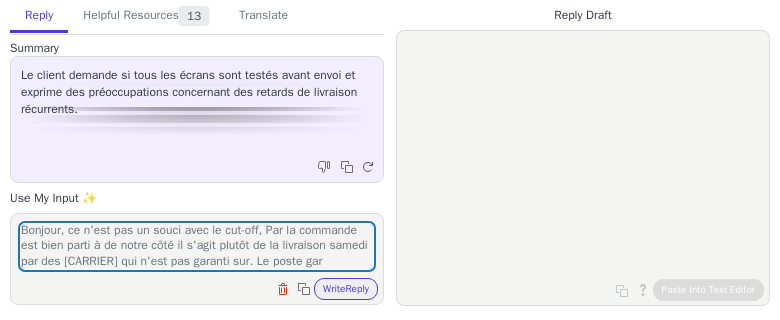 scroll, scrollTop: 16, scrollLeft: 0, axis: vertical 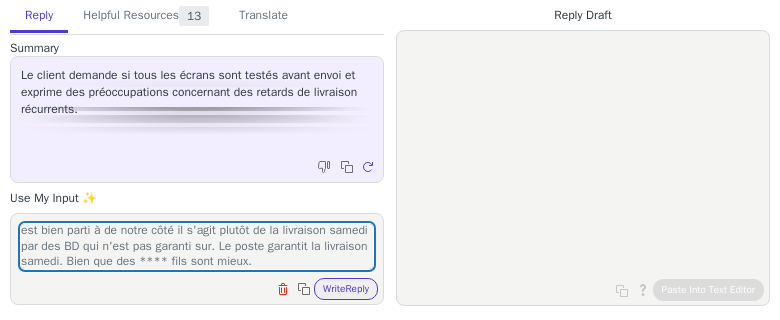 click on "Bonjour, ce n'est pas un souci avec le cut-off, Par la commande est bien parti à de notre côté il s'agit plutôt de la livraison samedi par des BD qui n'est pas garanti sur. Le poste garantit la livraison samedi. Bien que des **** fils sont mieux." at bounding box center [197, 246] 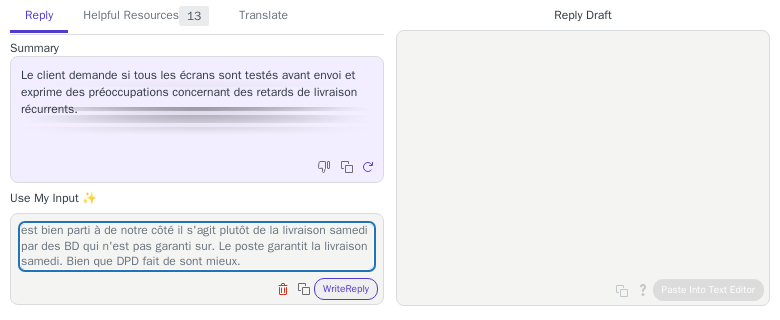 click on "Bonjour, ce n'est pas un souci avec le cut-off, Par la commande est bien parti à de notre côté il s'agit plutôt de la livraison samedi par des BD qui n'est pas garanti sur. Le poste garantit la livraison samedi. Bien que DPD fait de sont mieux." at bounding box center (197, 246) 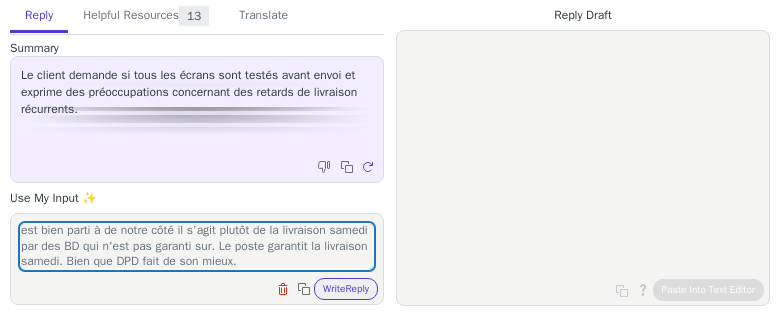 click on "Bonjour, ce n'est pas un souci avec le cut-off, Par la commande est bien parti à de notre côté il s'agit plutôt de la livraison samedi par des BD qui n'est pas garanti sur. Le poste garantit la livraison samedi. Bien que DPD fait de son mieux." at bounding box center (197, 246) 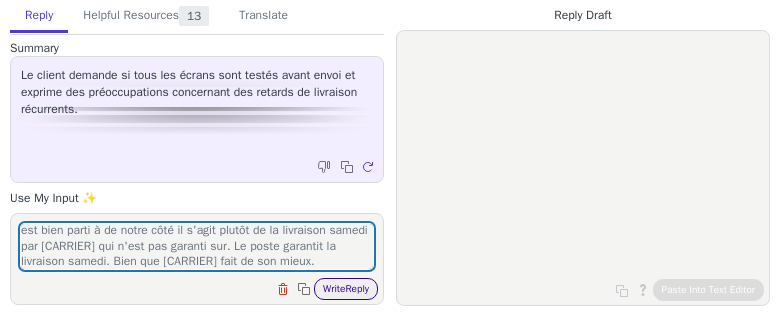 type on "Bonjour, ce n'est pas un souci avec le cut-off, Par la commande est bien parti à de notre côté il s'agit plutôt de la livraison samedi par [CARRIER] qui n'est pas garanti sur. Le poste garantit la livraison samedi. Bien que [CARRIER] fait de son mieux." 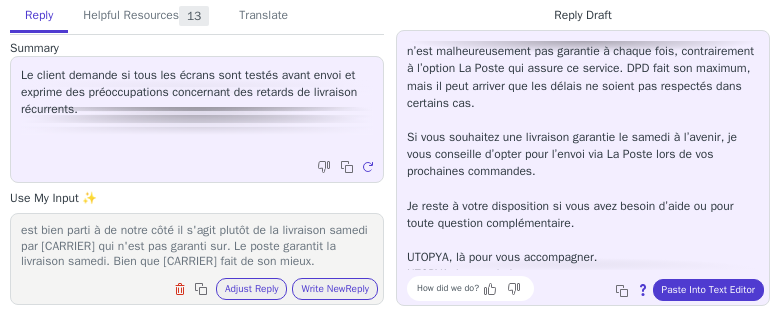 scroll, scrollTop: 164, scrollLeft: 0, axis: vertical 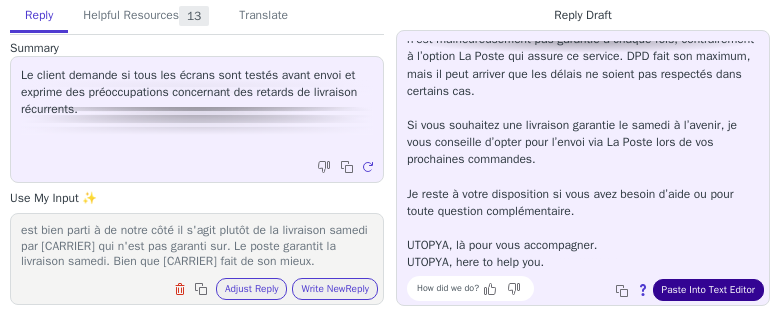 click on "Paste Into Text Editor" at bounding box center (708, 290) 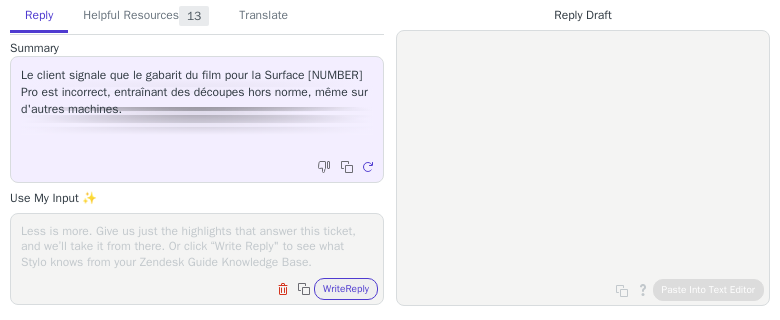 scroll, scrollTop: 0, scrollLeft: 0, axis: both 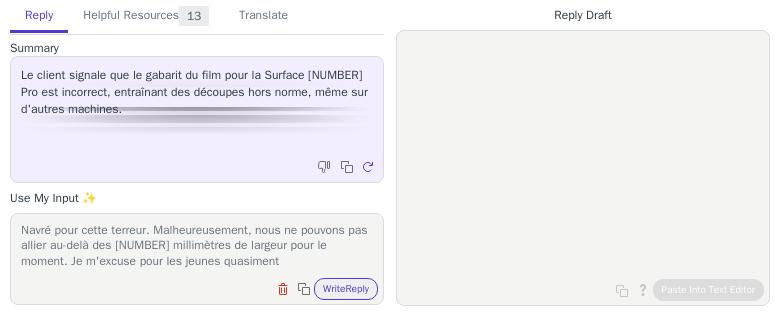 drag, startPoint x: 169, startPoint y: 267, endPoint x: 309, endPoint y: 258, distance: 140.28899 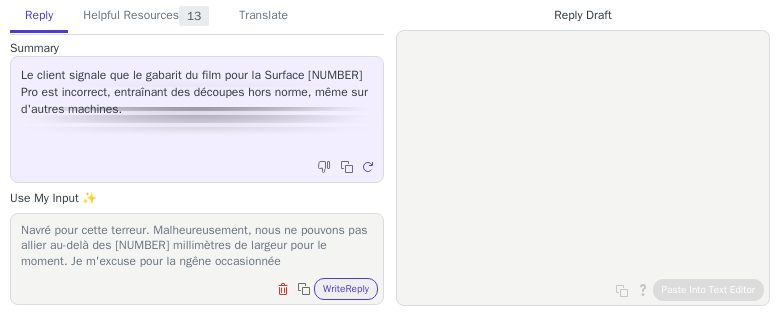 click on "Navré pour cette terreur. Malheureusement, nous ne pouvons pas allier au-delà des [NUMBER] millimètres de largeur pour le moment. Je m'excuse pour la ngêne occasionnée" at bounding box center (197, 246) 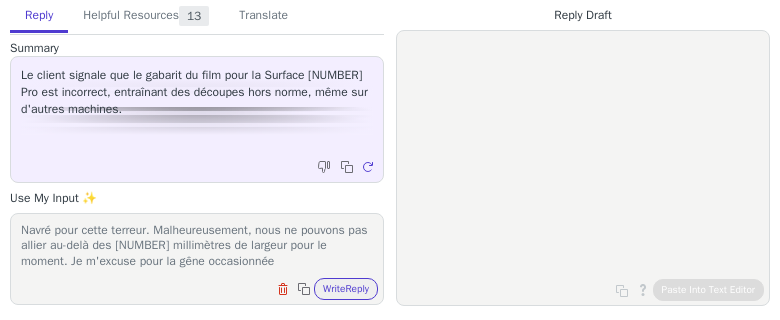 type on "Navré pour cette terreur. Malheureusement, nous ne pouvons pas allier au-delà des [NUMBER] millimètres de largeur pour le moment. Je m'excuse pour la gêne occasionnée" 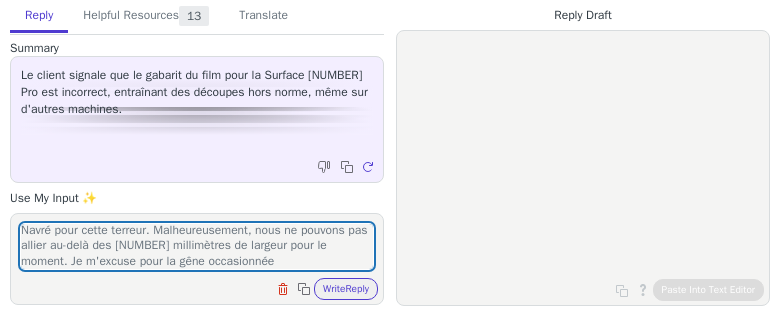 click on "Clear field Copy to clipboard Write  Reply" at bounding box center [207, 287] 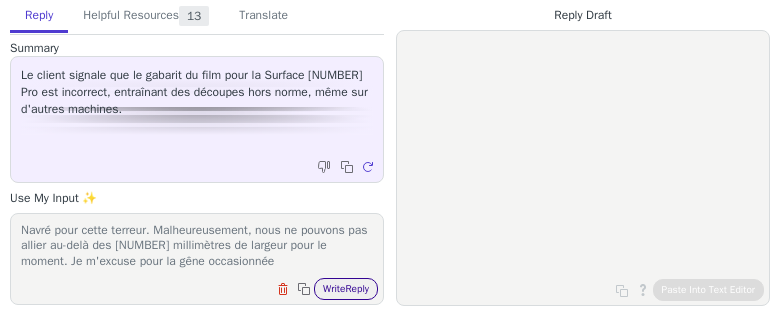click on "Write  Reply" at bounding box center (346, 289) 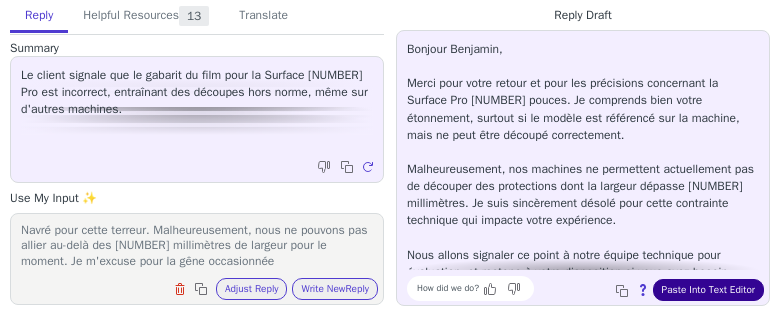 click on "Paste Into Text Editor" at bounding box center (708, 290) 